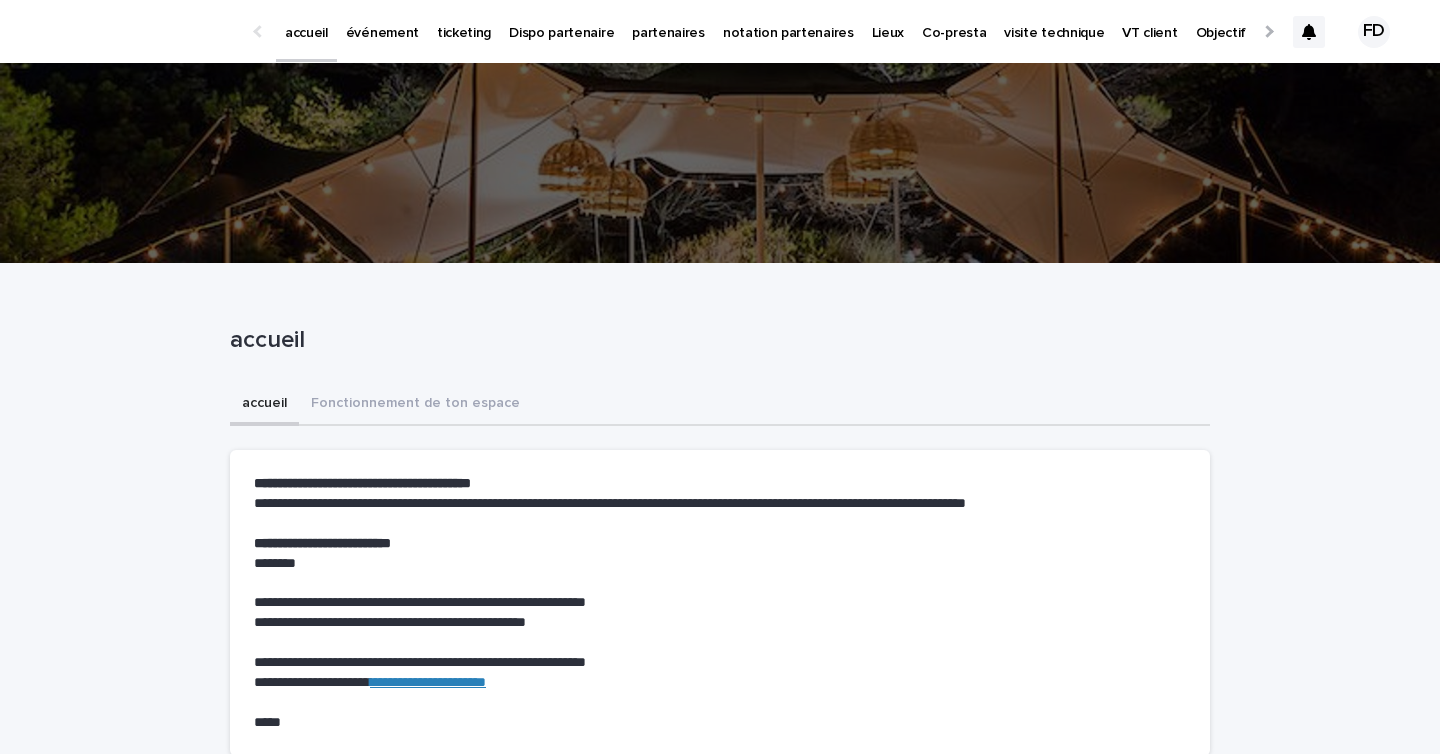 scroll, scrollTop: 0, scrollLeft: 0, axis: both 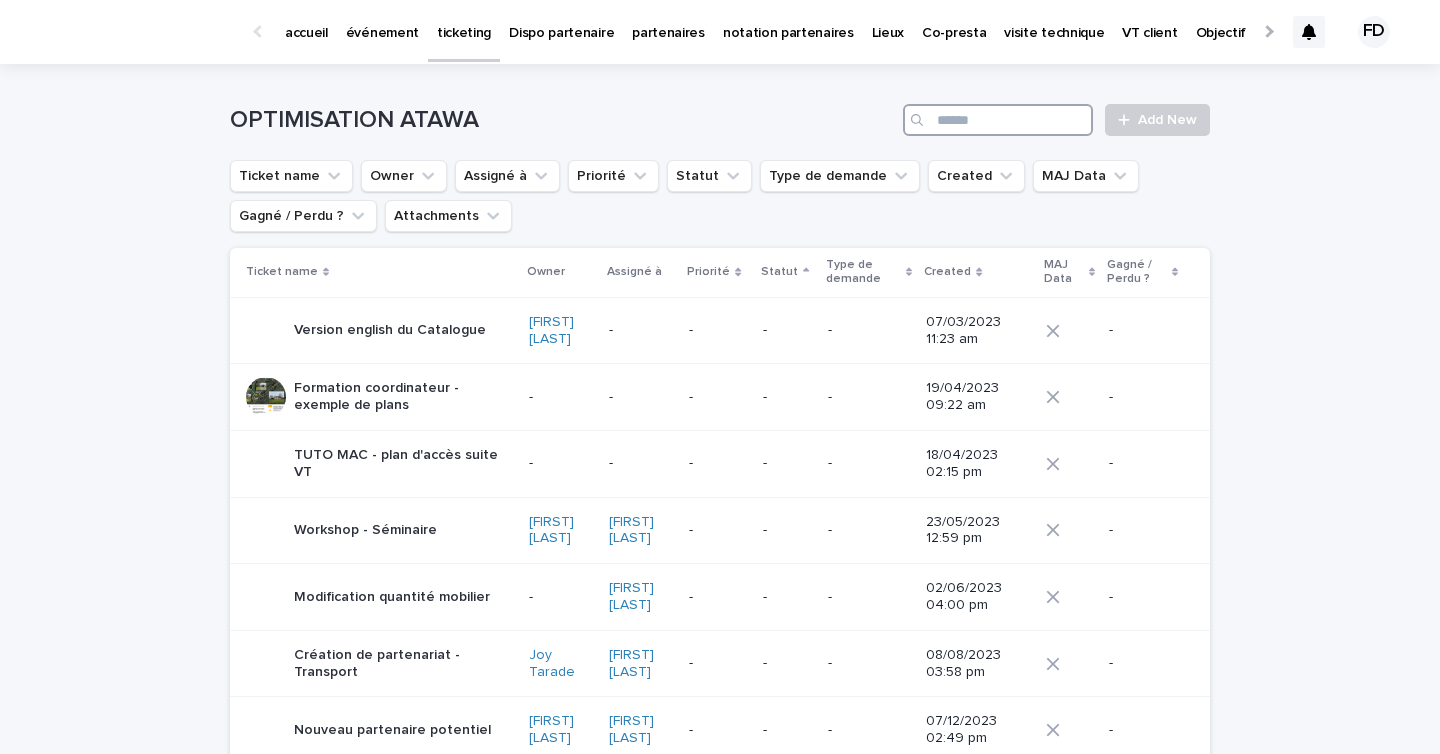 click at bounding box center [998, 120] 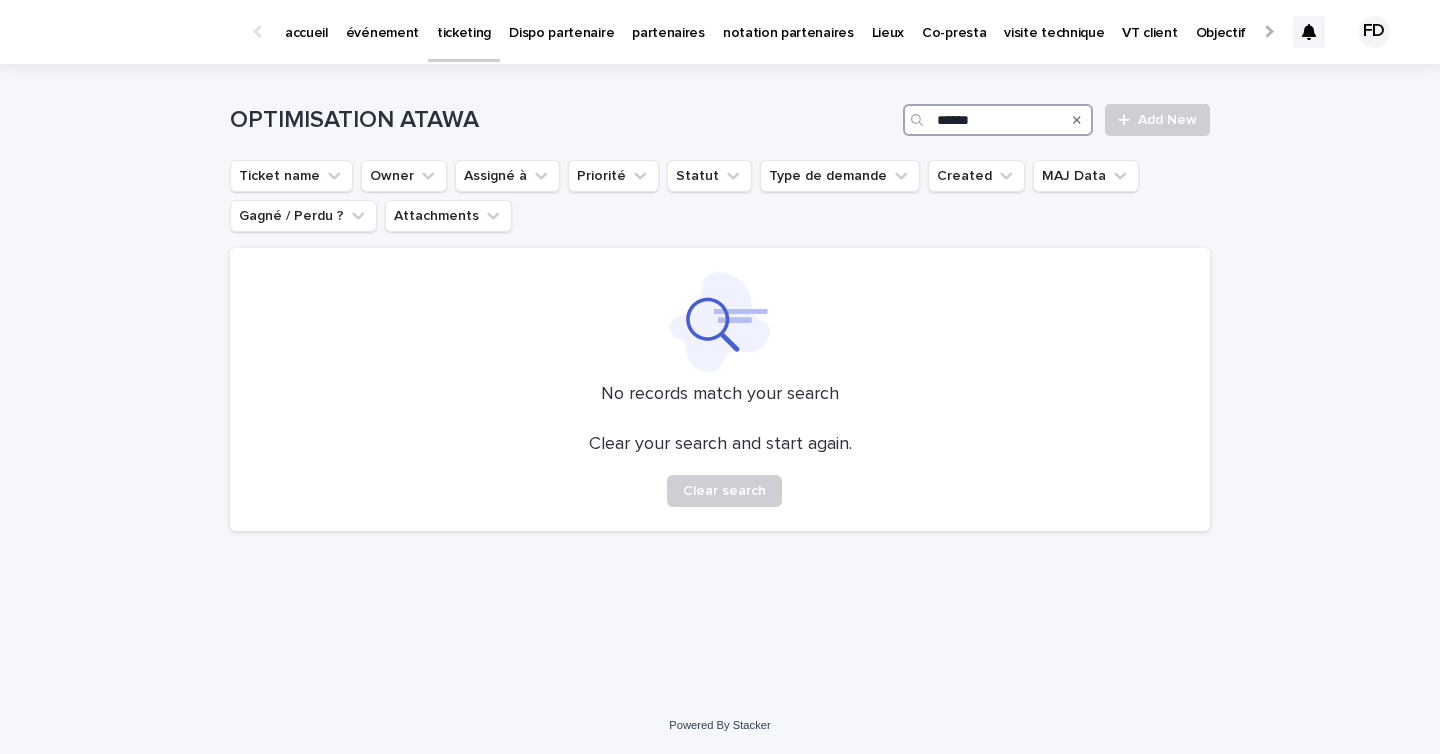 click on "******" at bounding box center [998, 120] 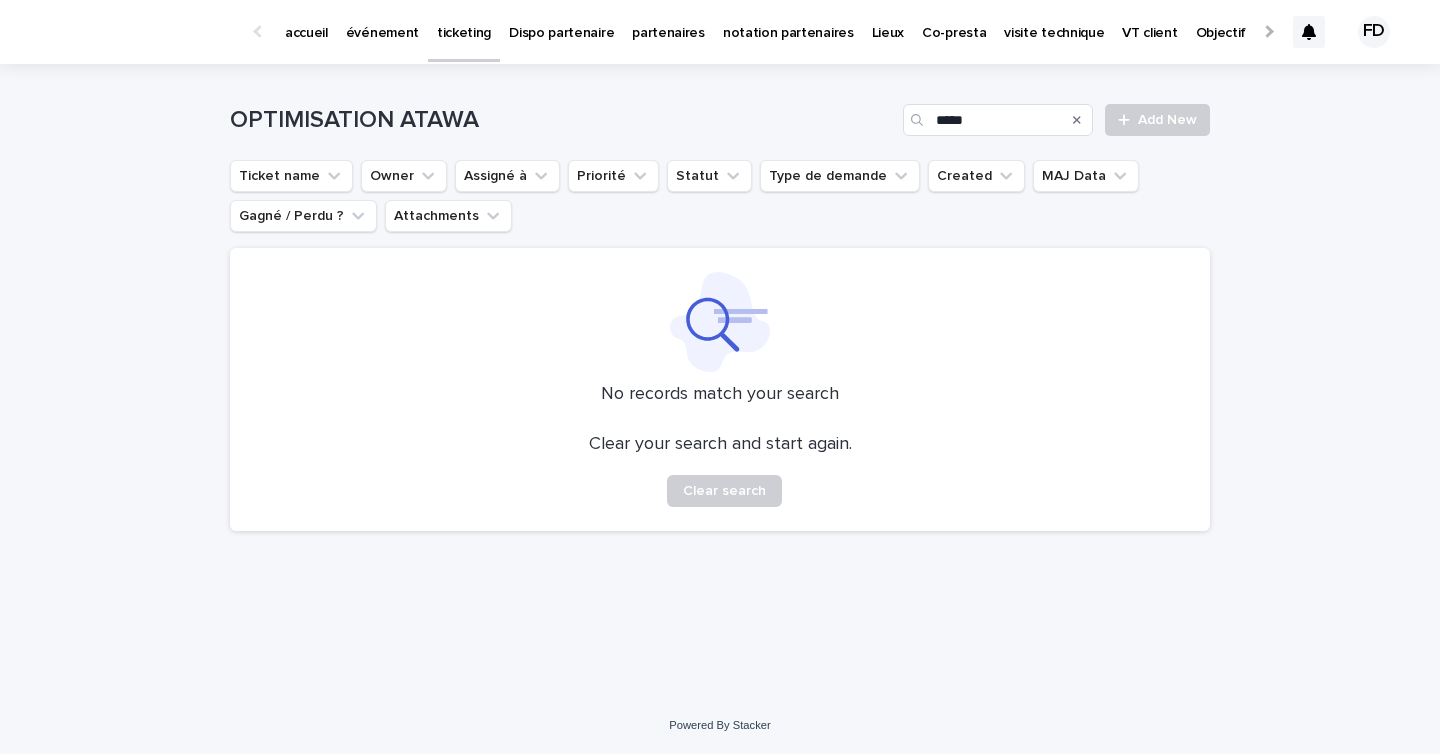 click on "OPTIMISATION ATAWA ***** Add New" at bounding box center (720, 112) 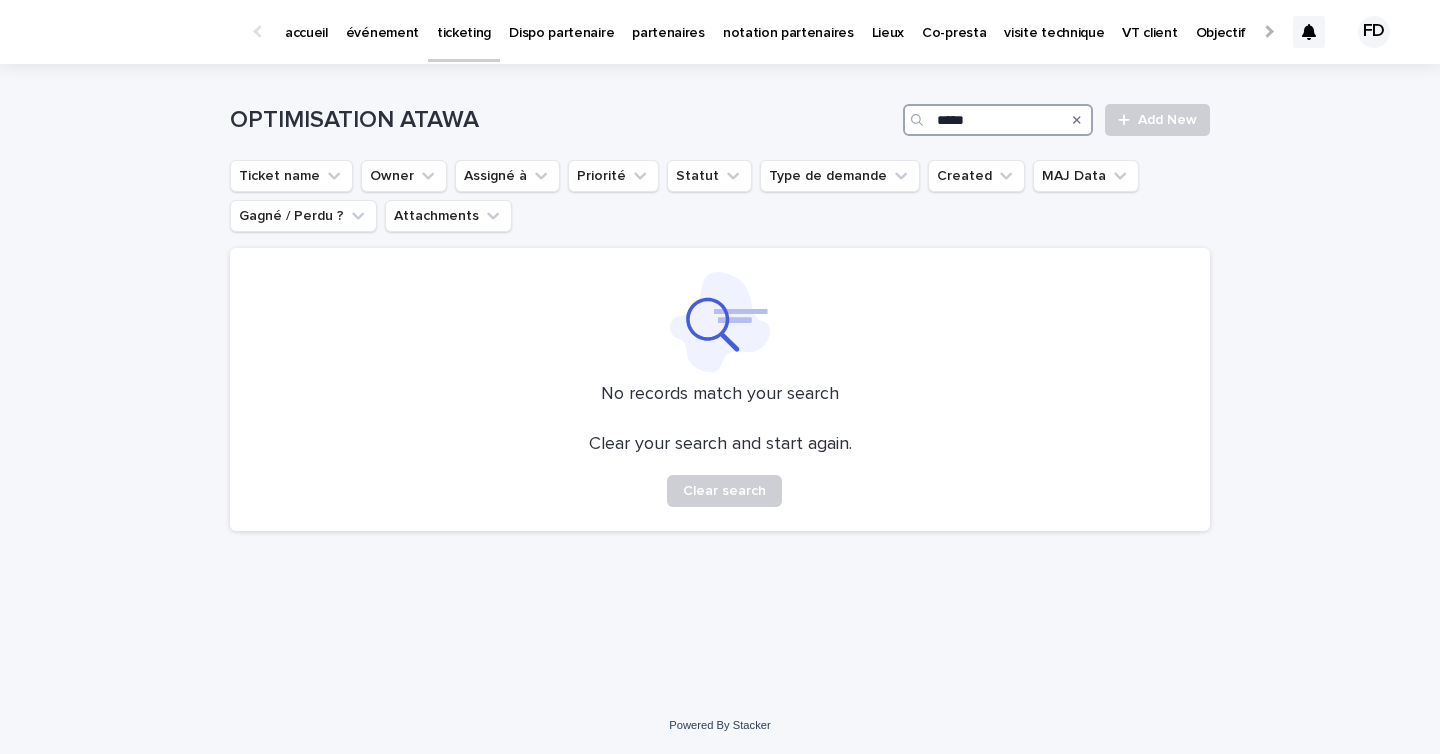 click on "*****" at bounding box center (998, 120) 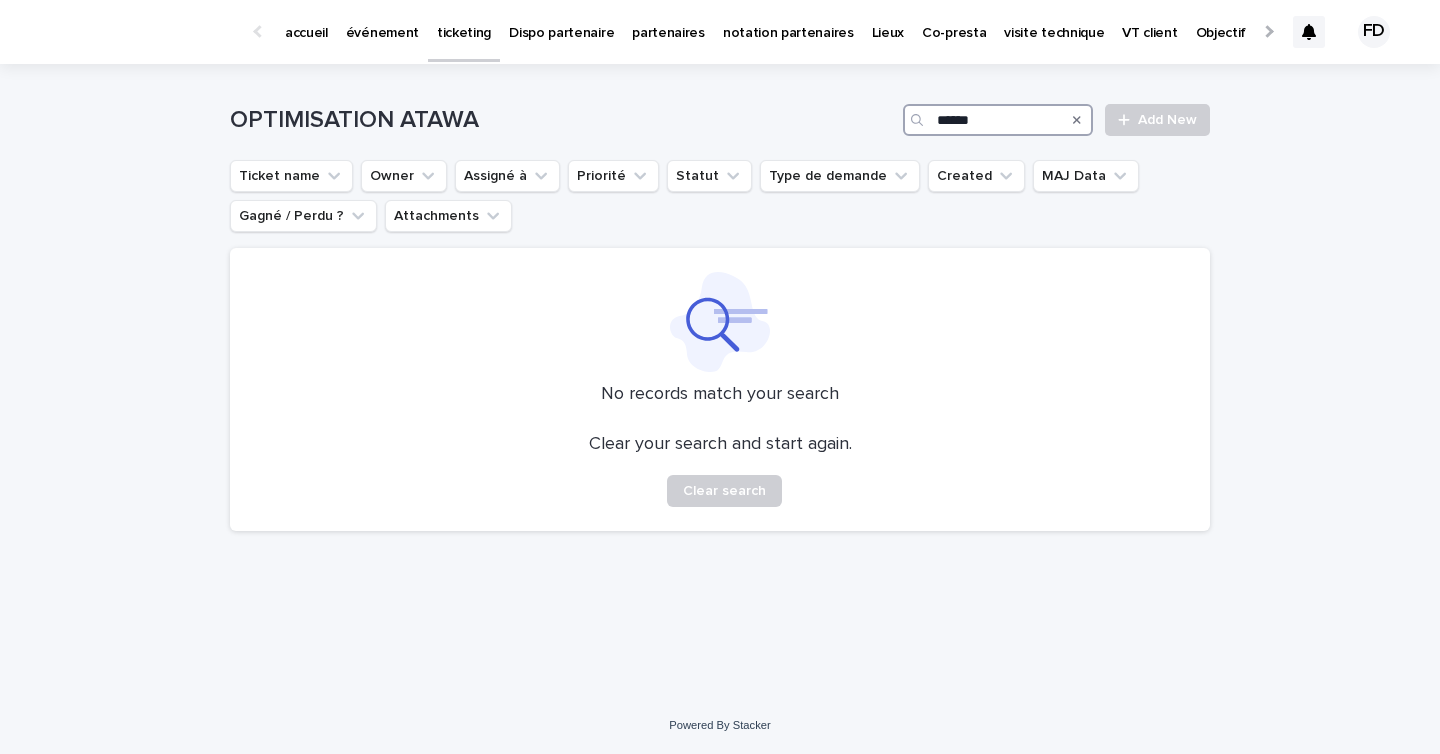 click on "******" at bounding box center [998, 120] 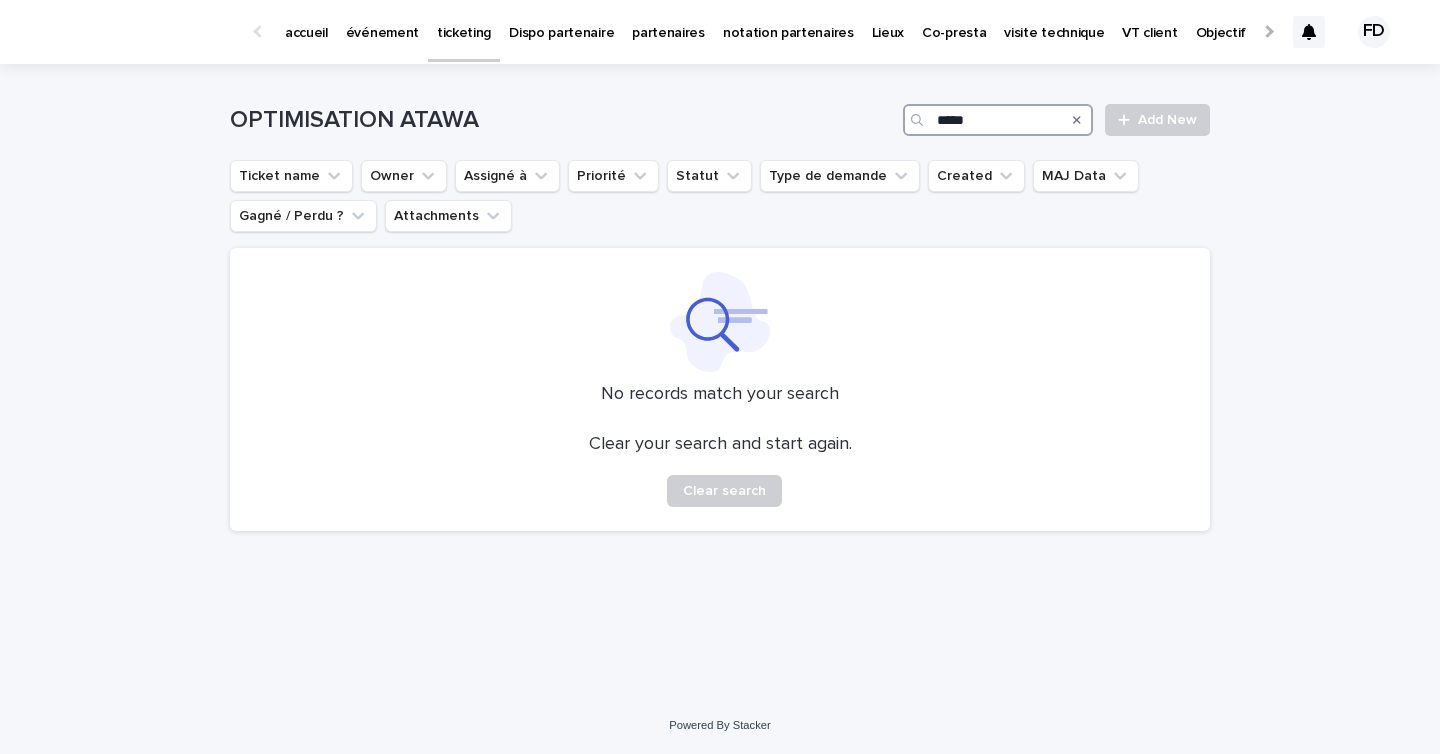 click on "*****" at bounding box center (998, 120) 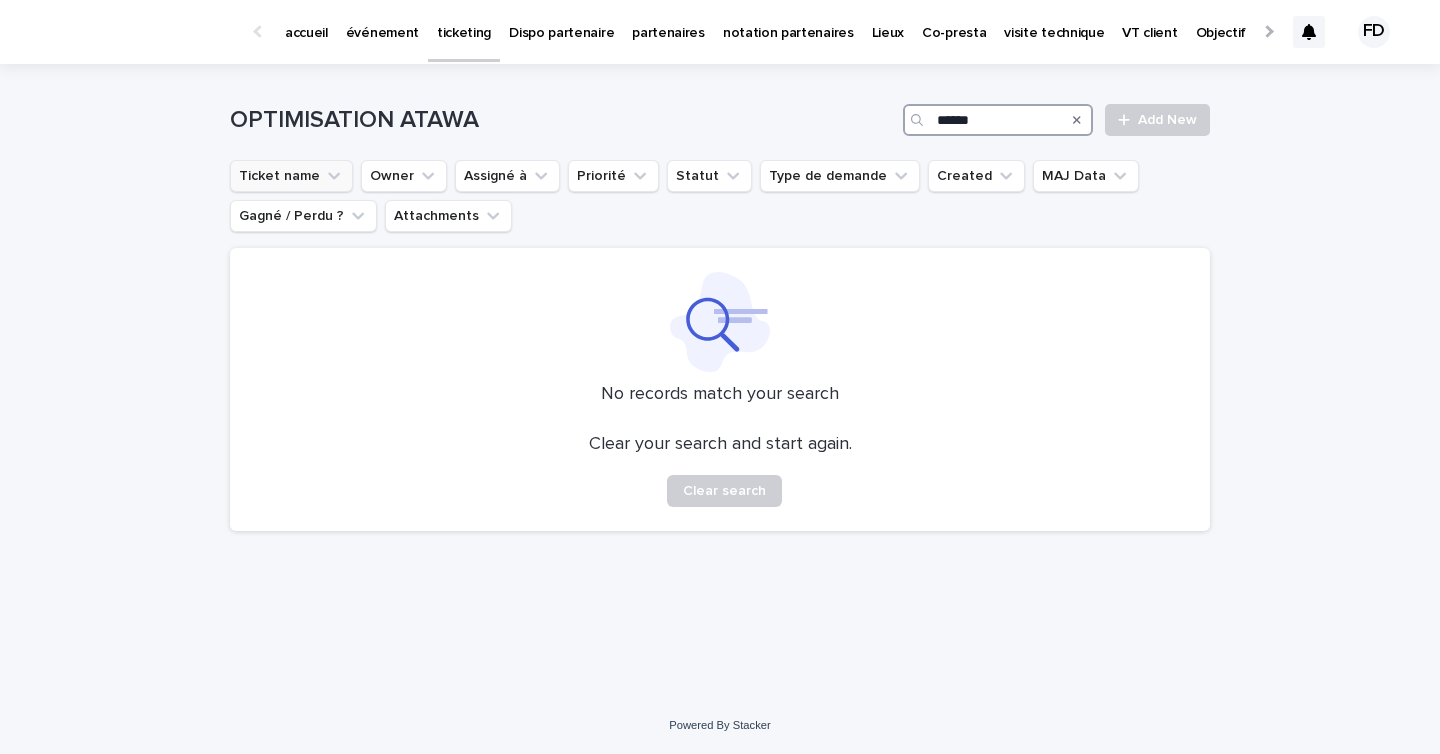 type on "******" 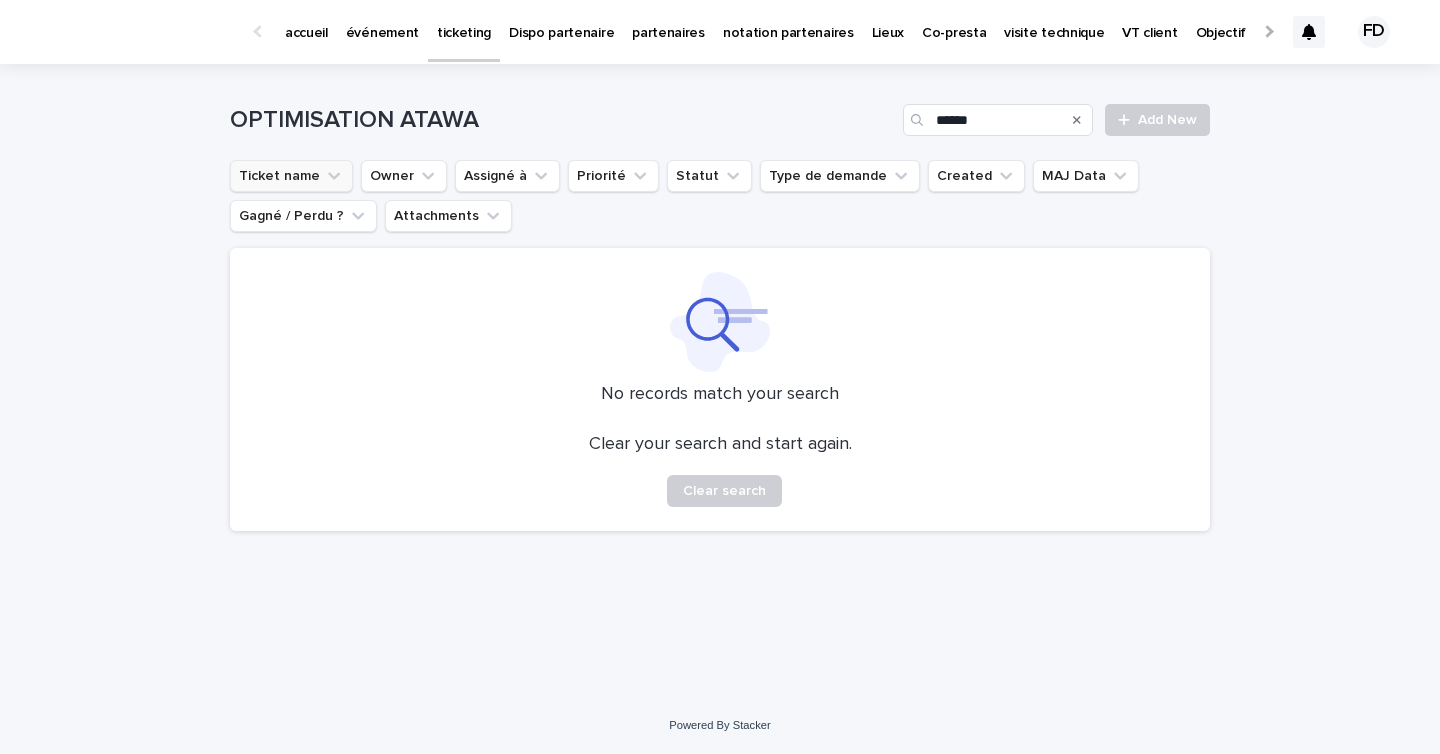 click 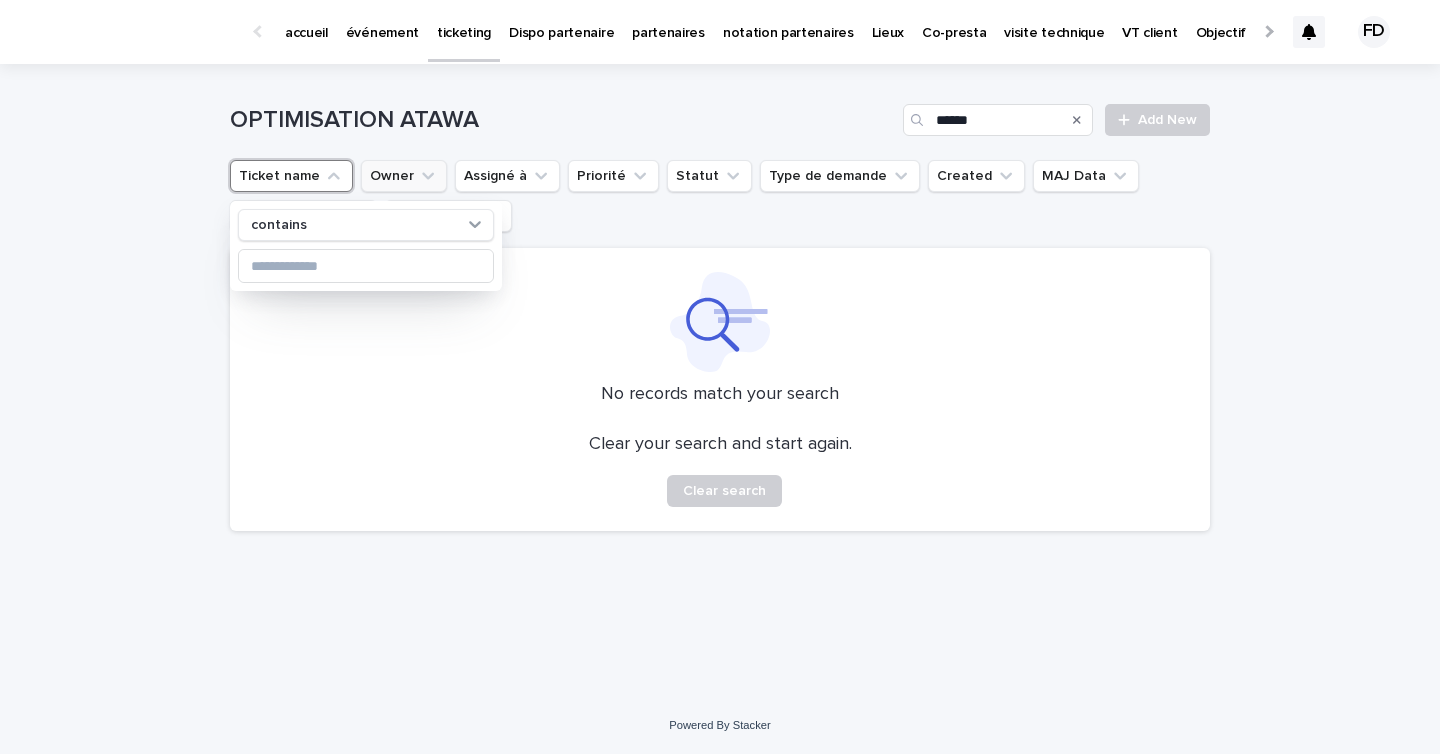 click 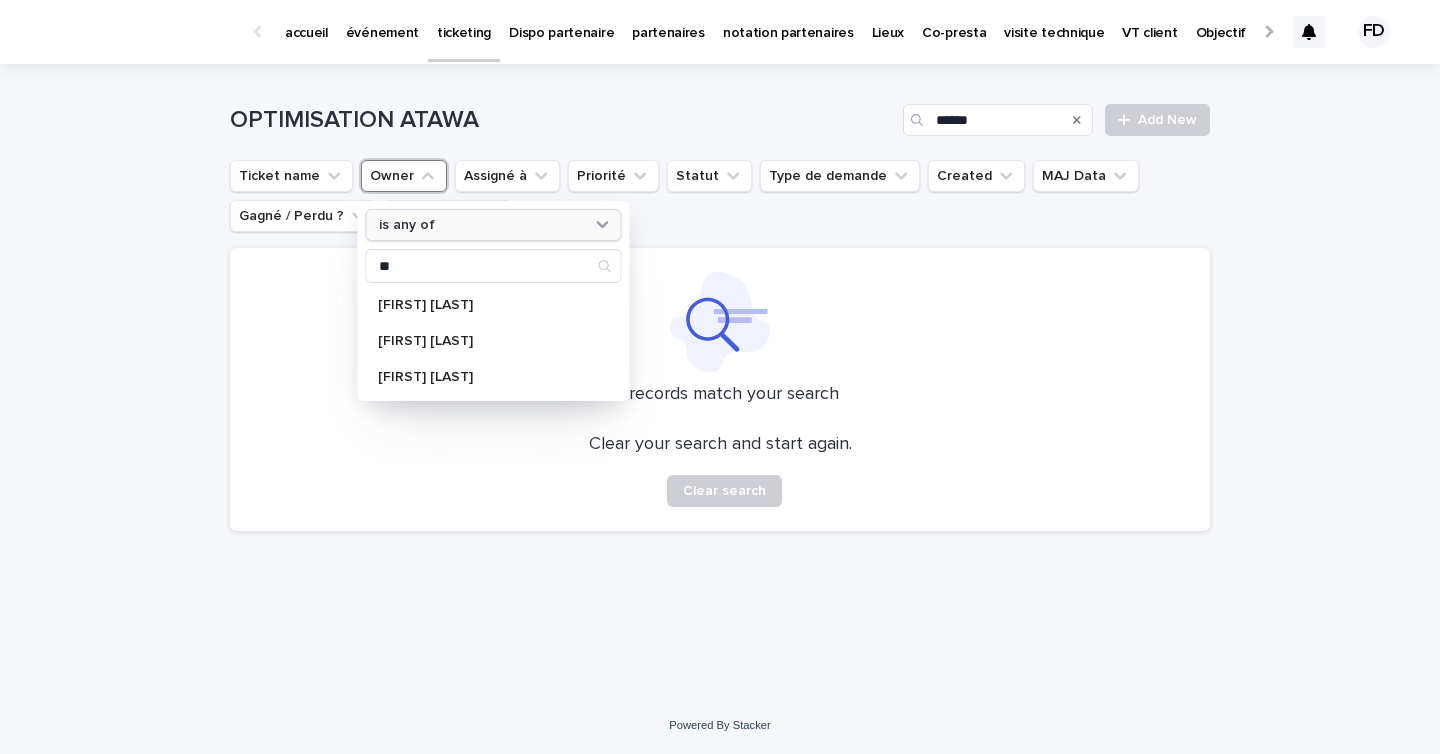 type on "*" 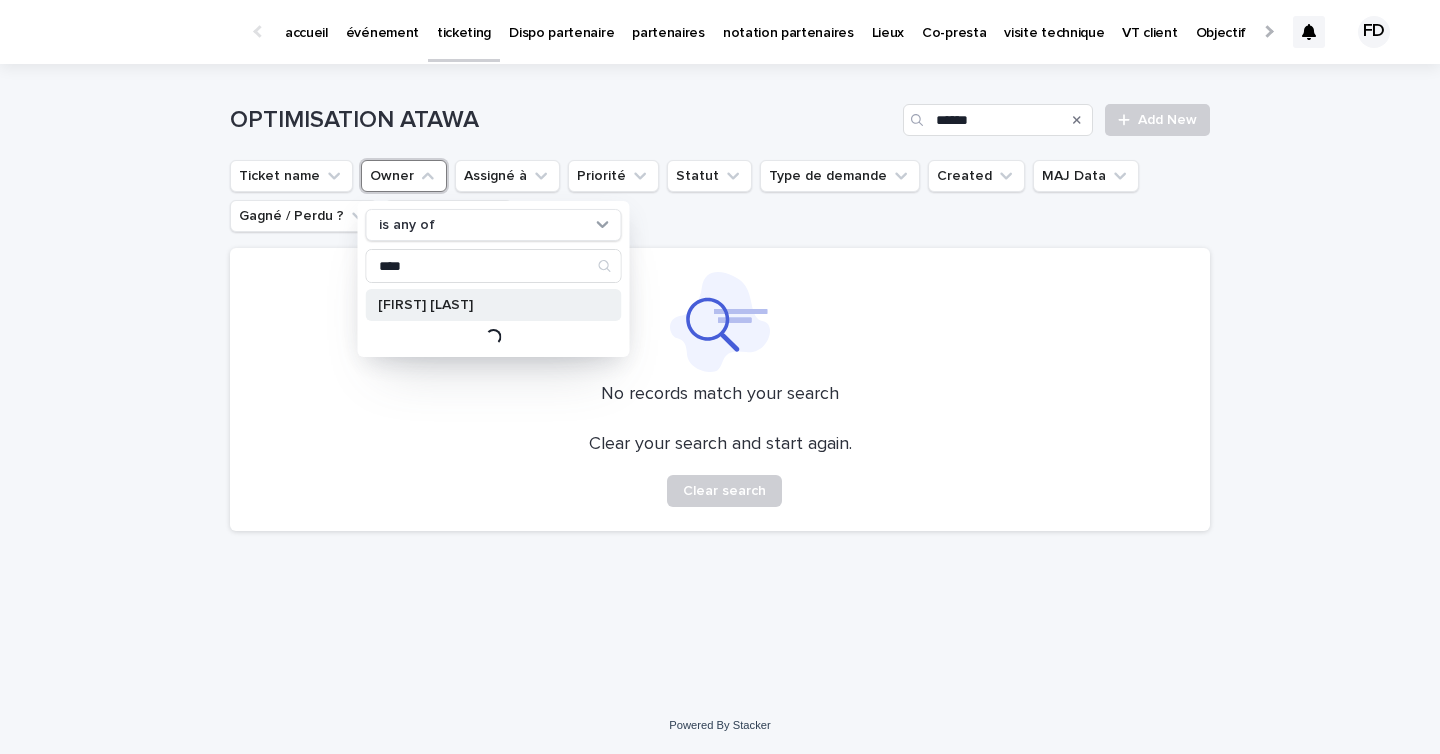 type on "****" 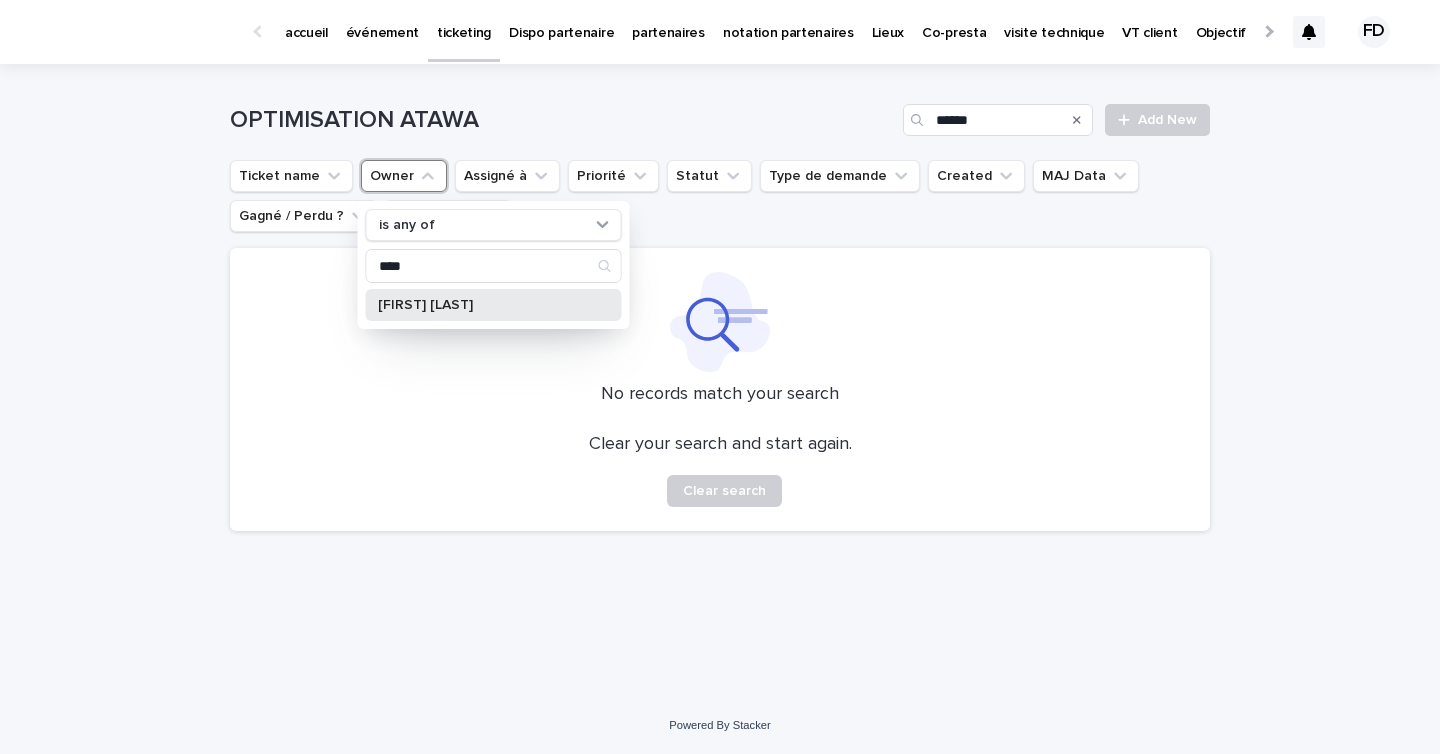 click on "[FIRST] [LAST]" at bounding box center [484, 305] 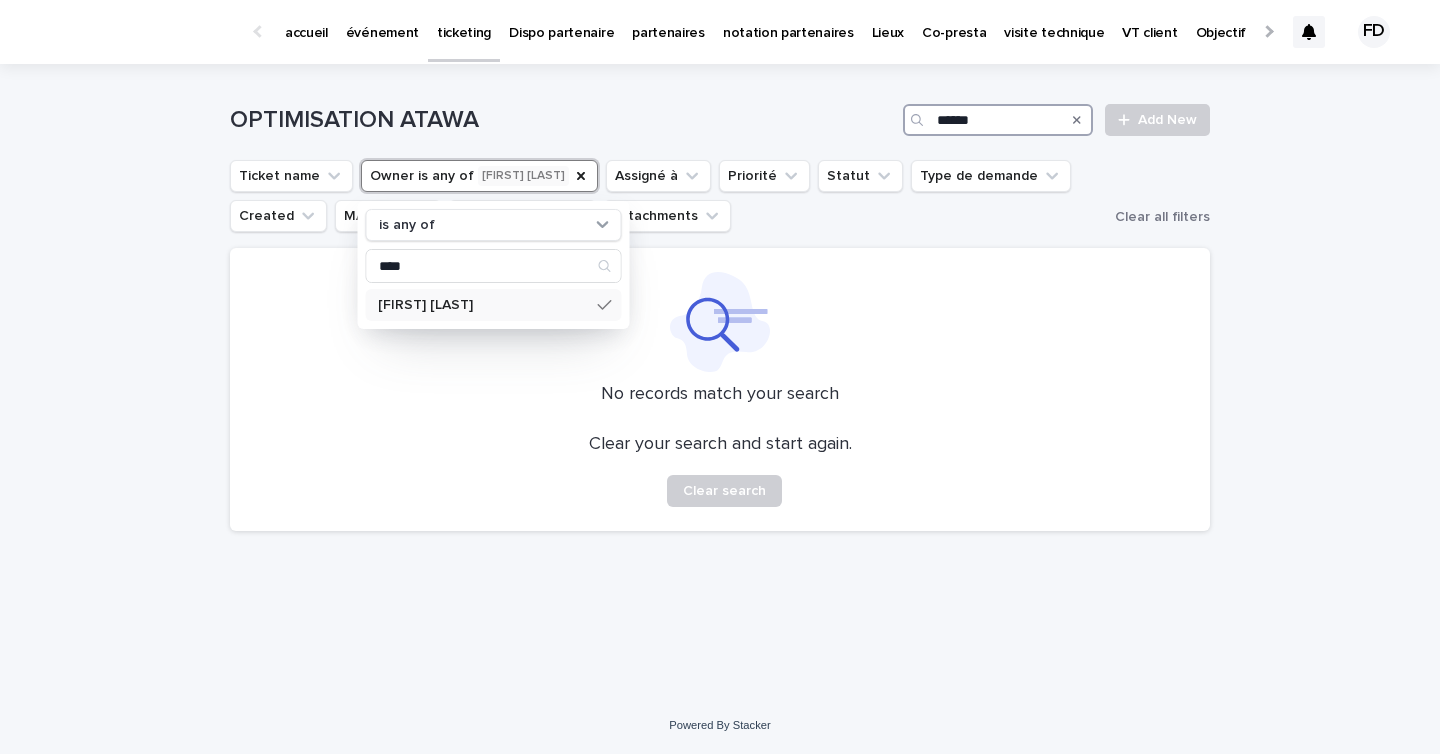 click on "******" at bounding box center [998, 120] 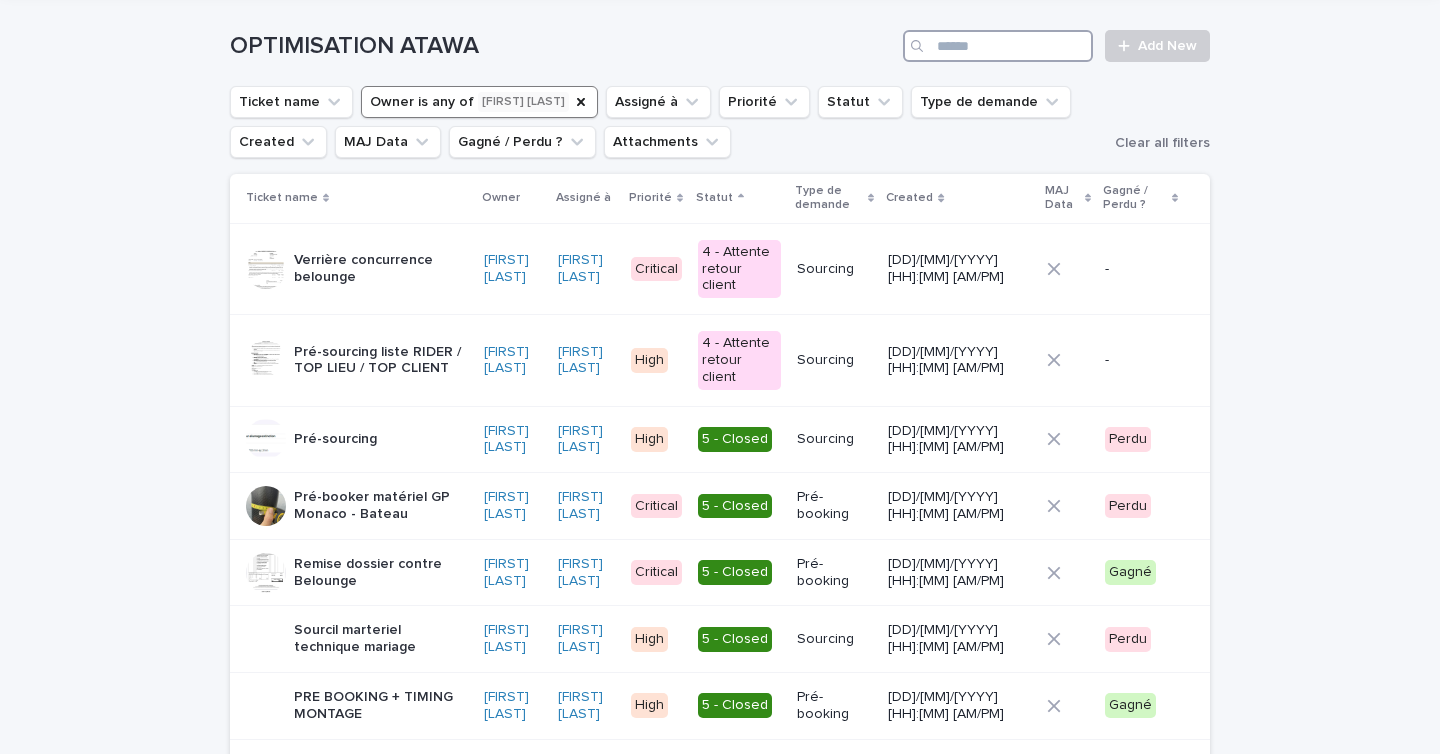 scroll, scrollTop: 101, scrollLeft: 0, axis: vertical 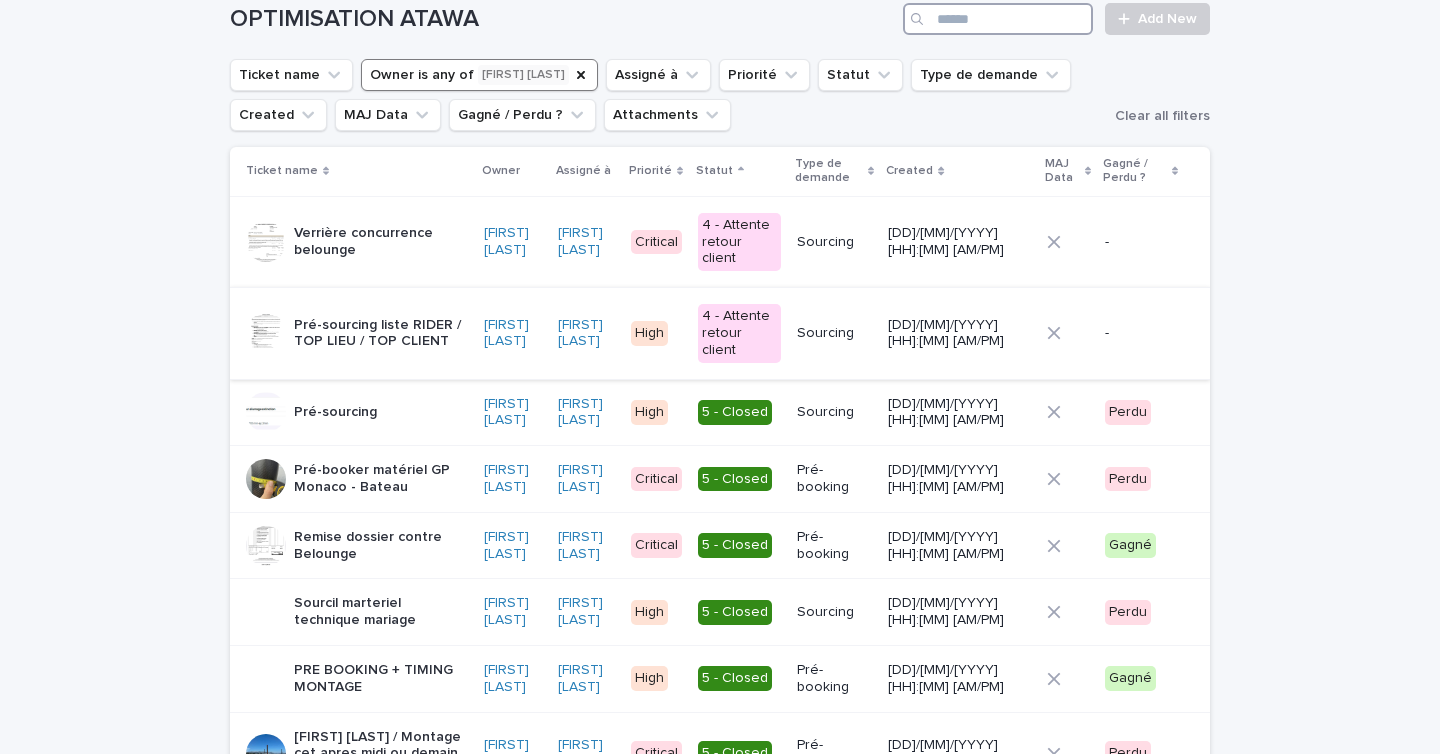 type 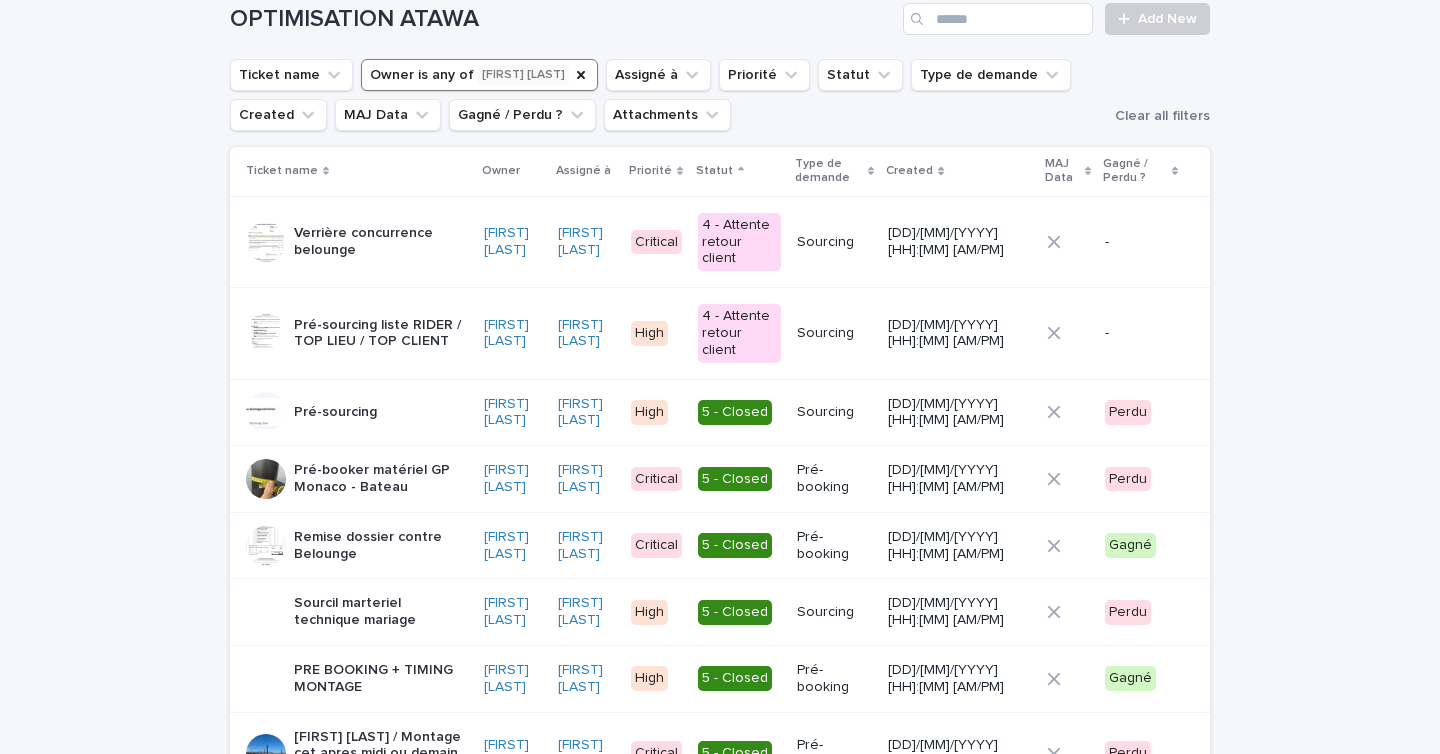 click on "Pré-sourcing liste RIDER / TOP LIEU / TOP CLIENT" at bounding box center [381, 334] 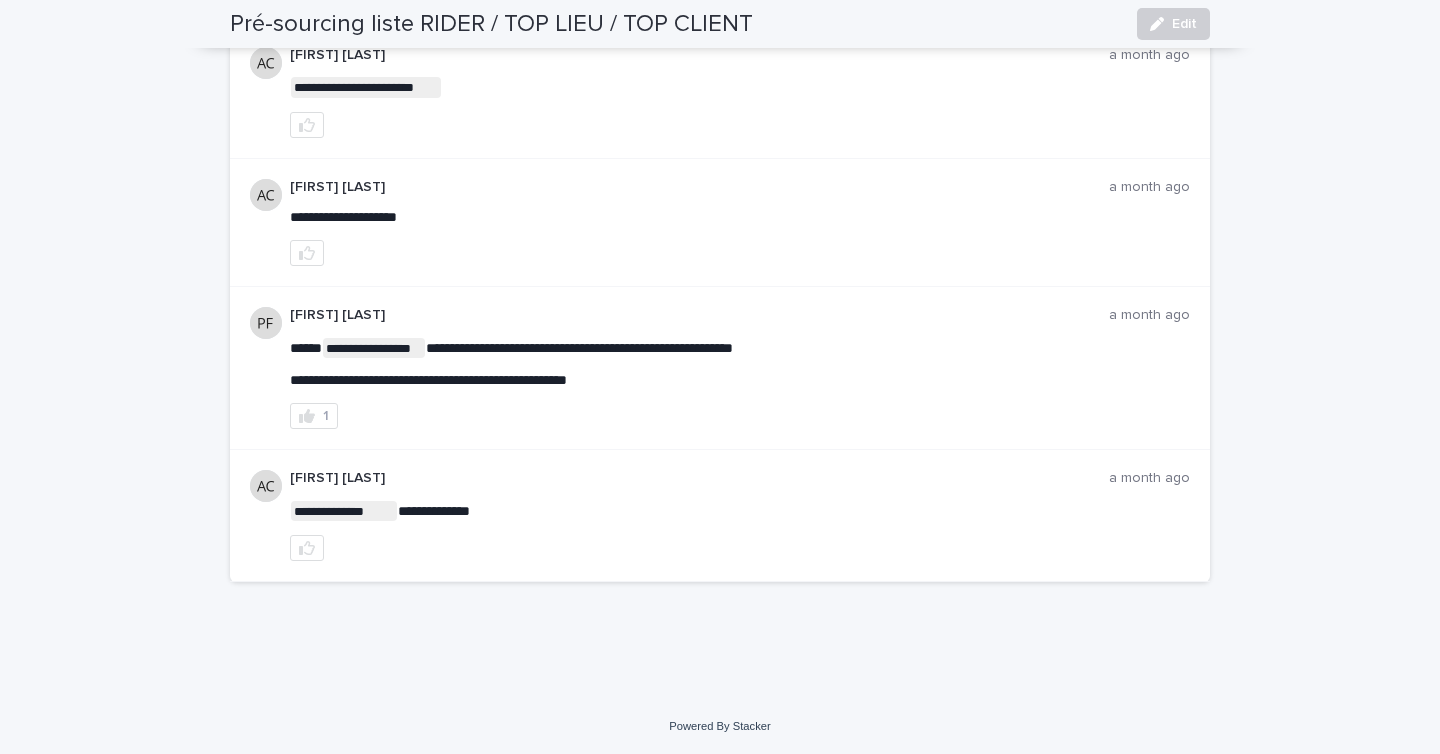 scroll, scrollTop: 0, scrollLeft: 0, axis: both 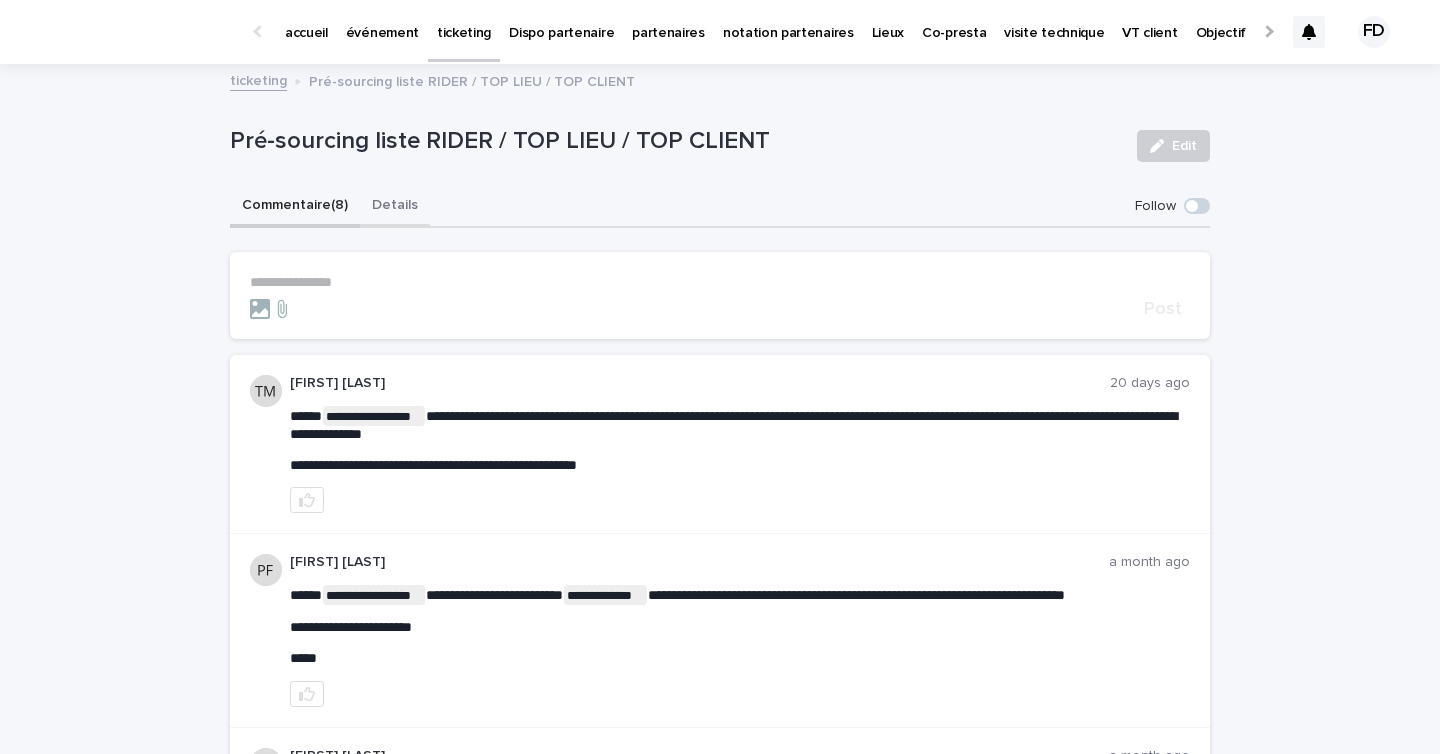 click on "Details" at bounding box center (395, 207) 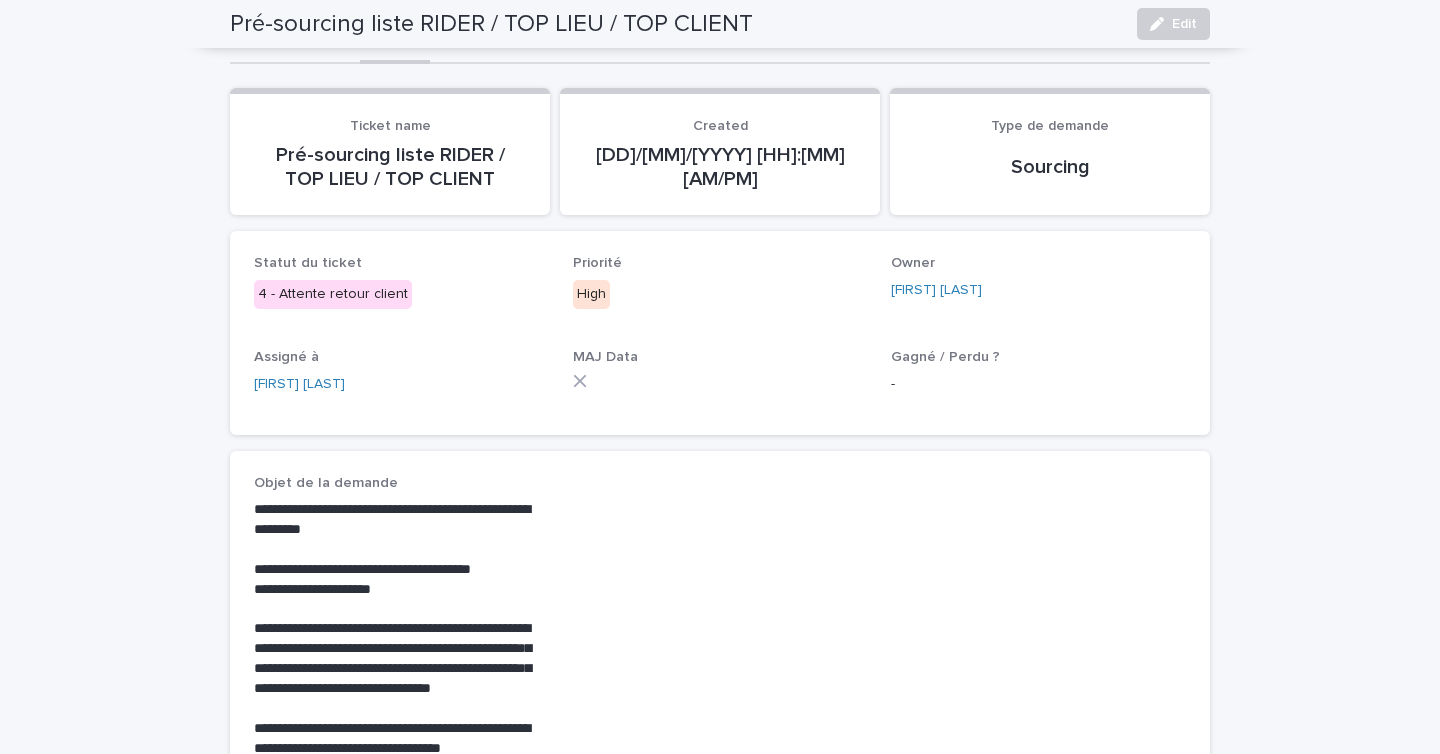scroll, scrollTop: 117, scrollLeft: 0, axis: vertical 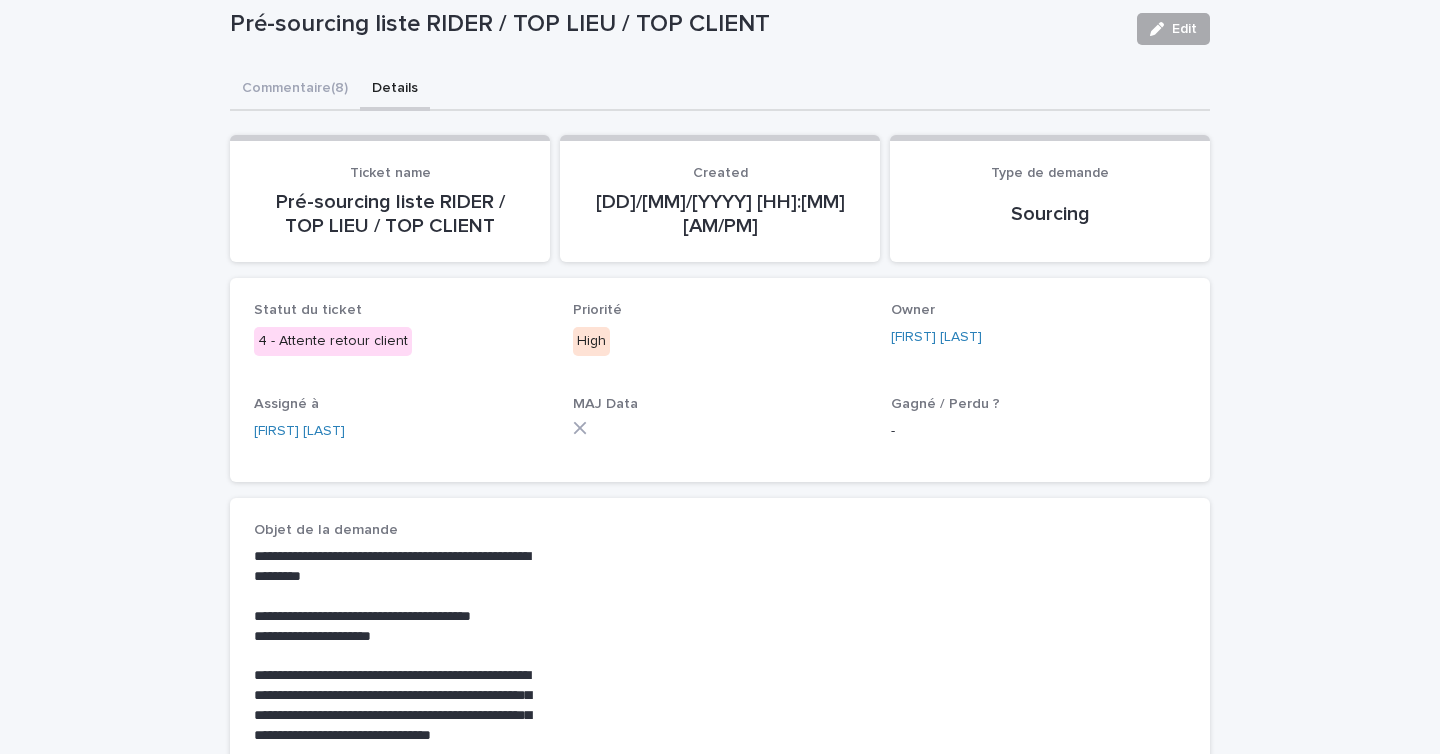 click on "Edit" at bounding box center [1173, 29] 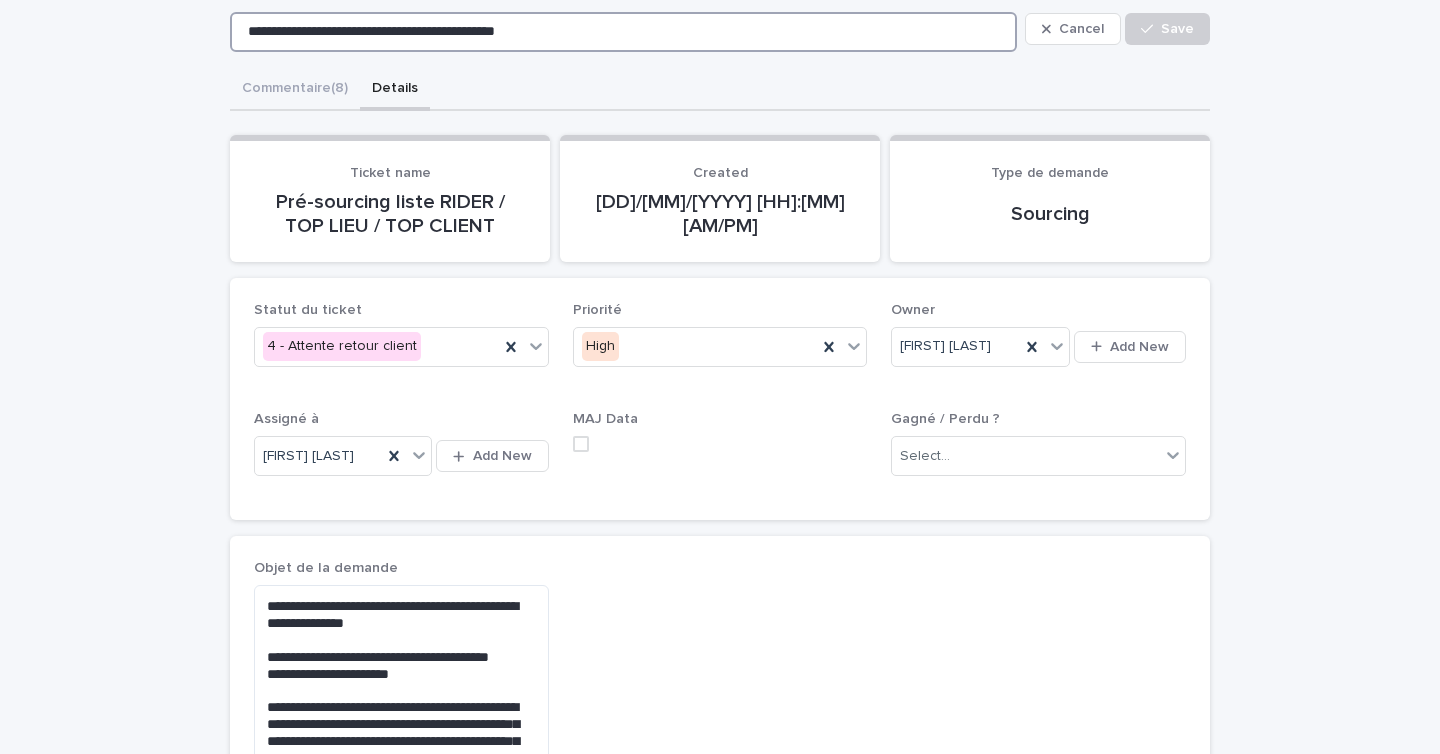 click on "**********" at bounding box center [623, 32] 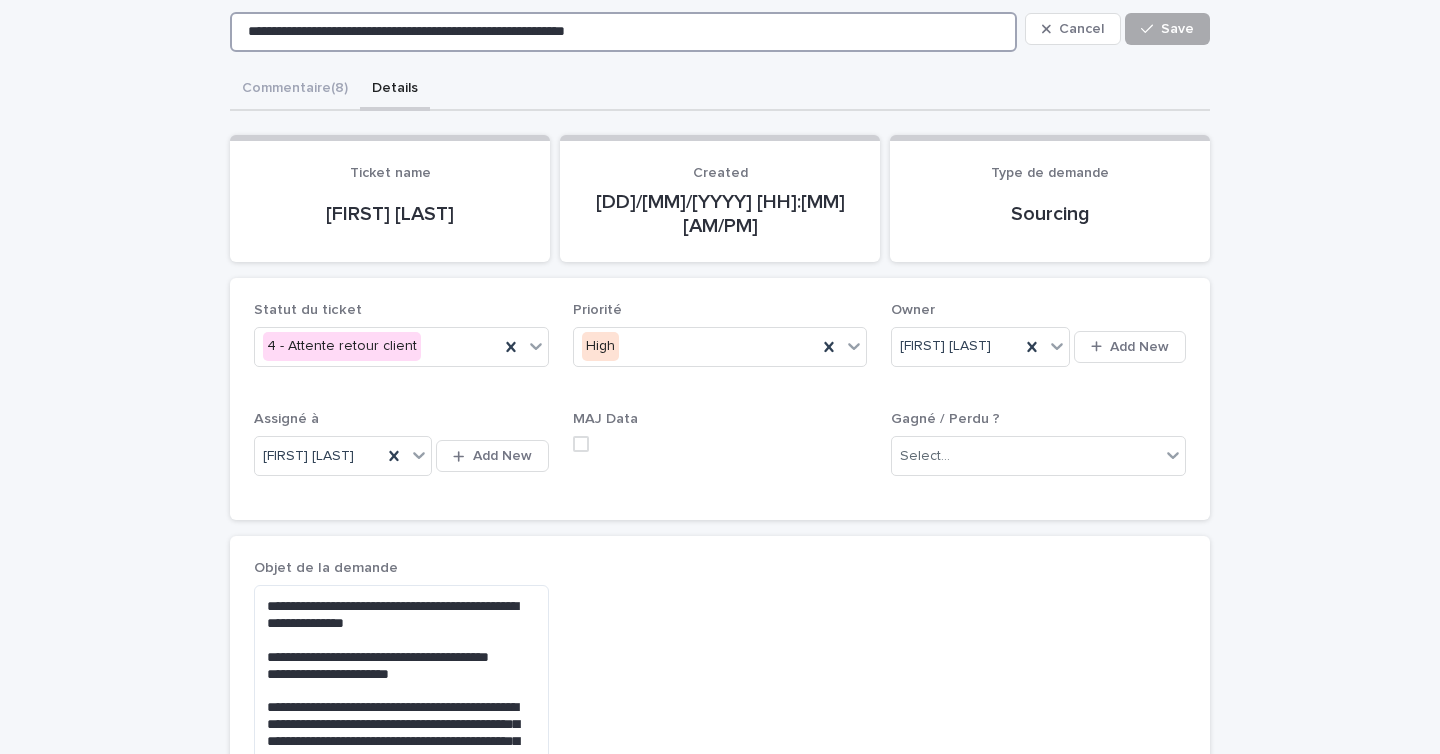 type on "**********" 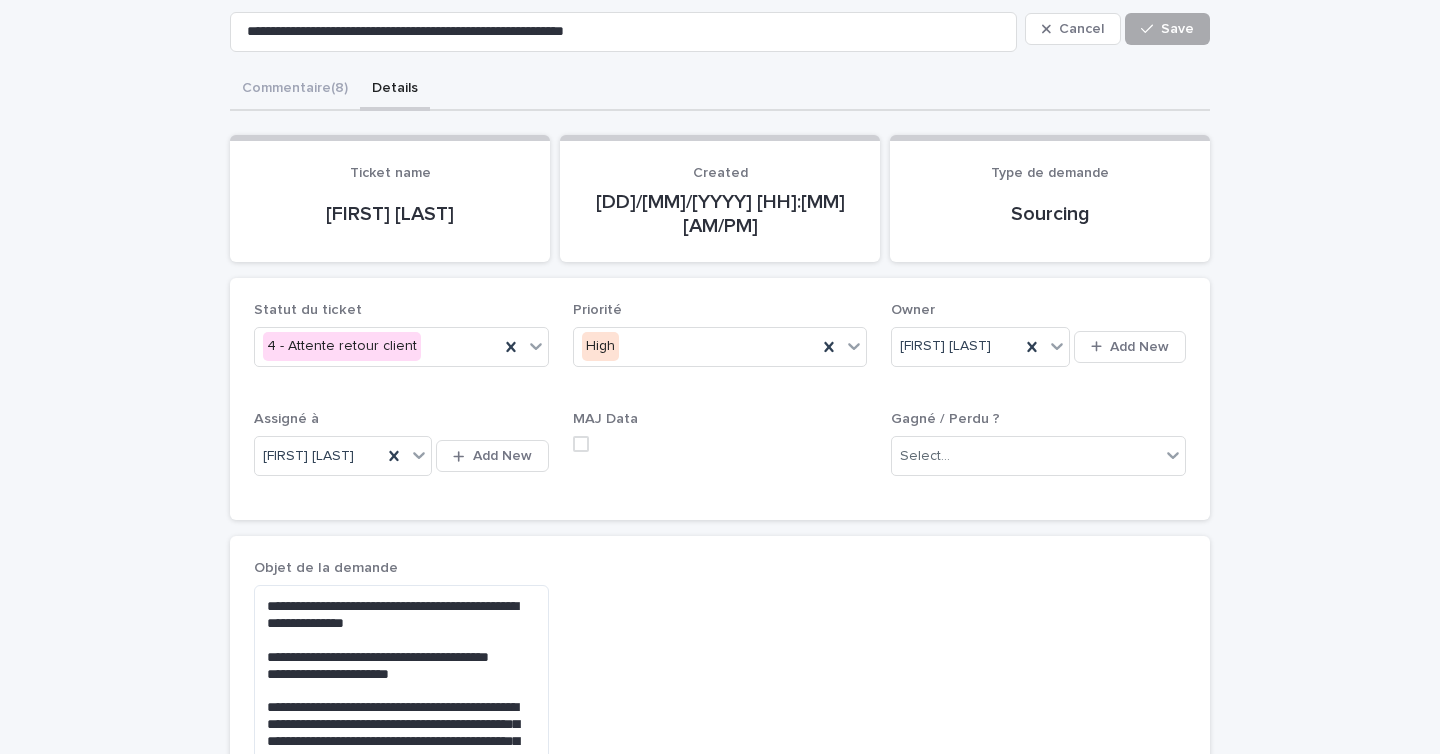 click on "Save" at bounding box center (1177, 29) 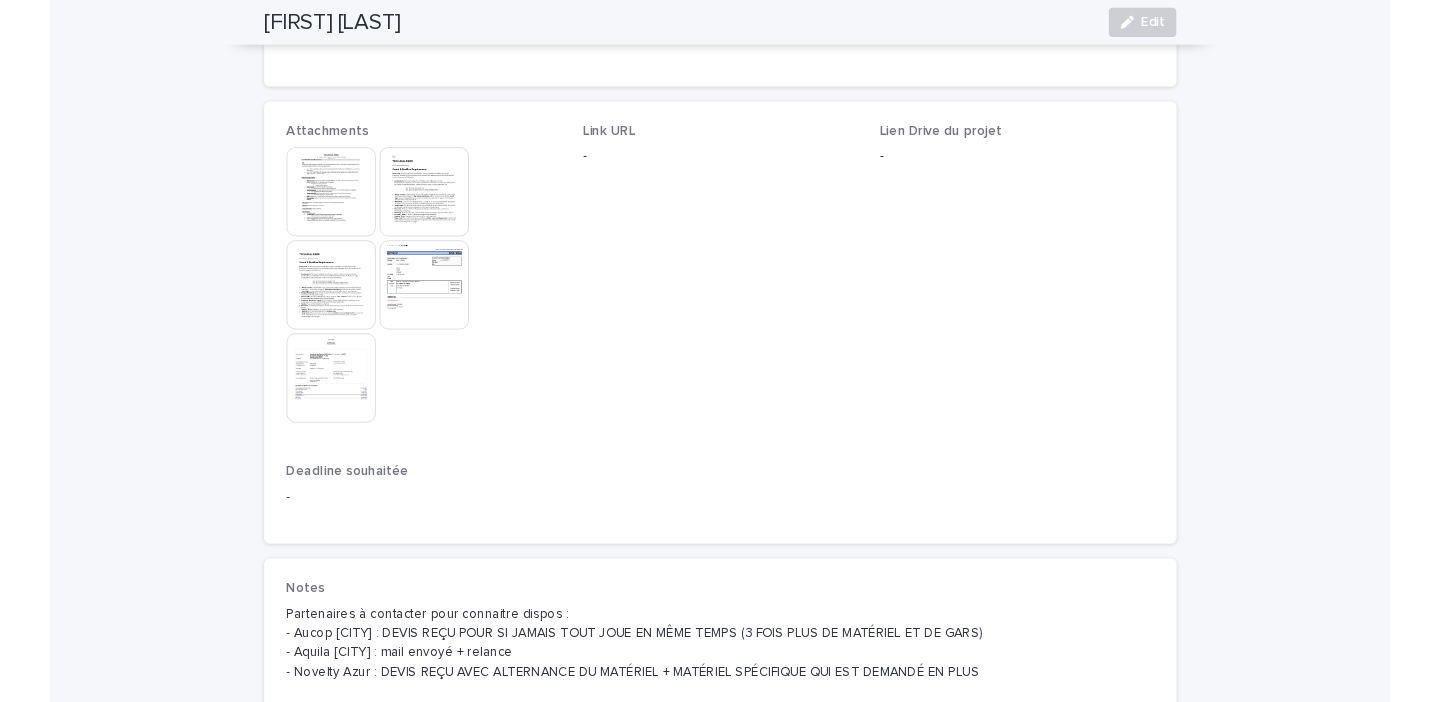 scroll, scrollTop: 1096, scrollLeft: 0, axis: vertical 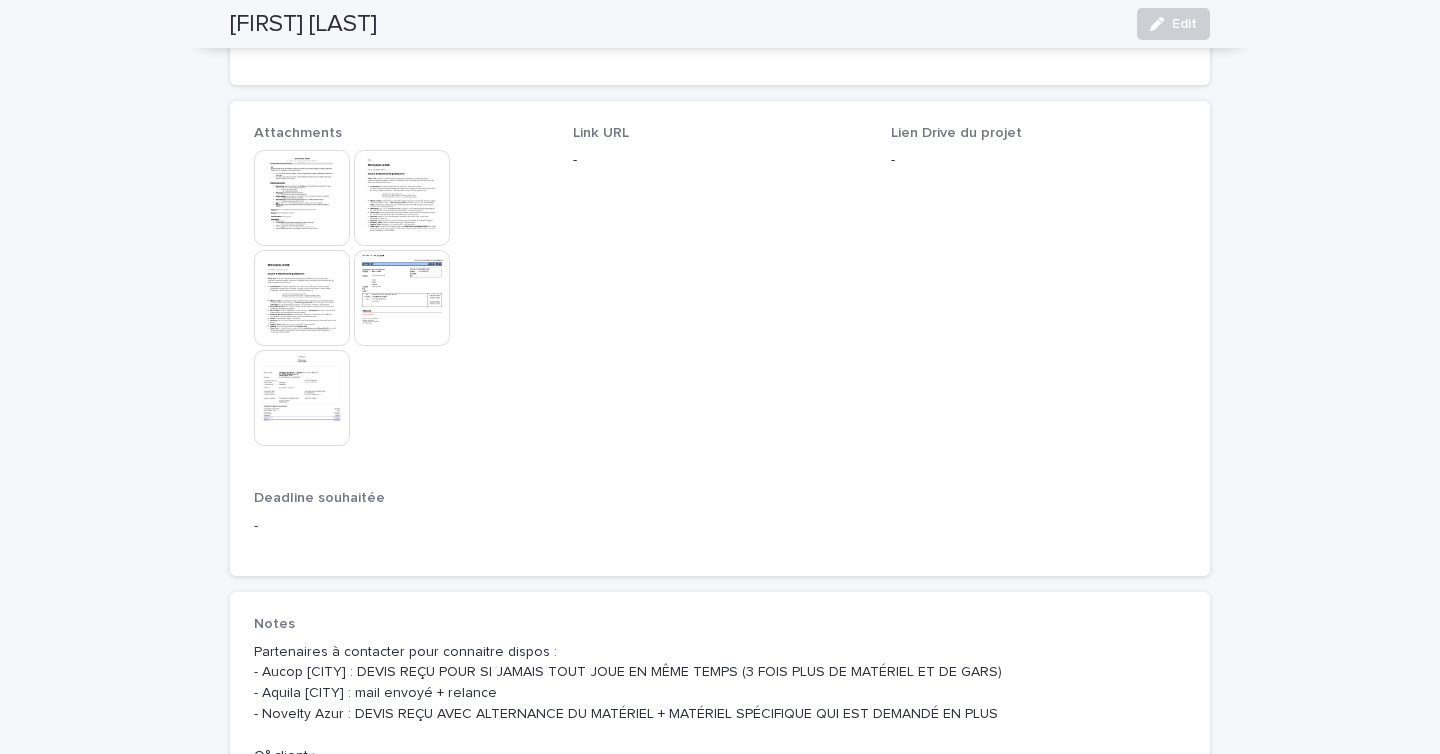 click at bounding box center [302, 198] 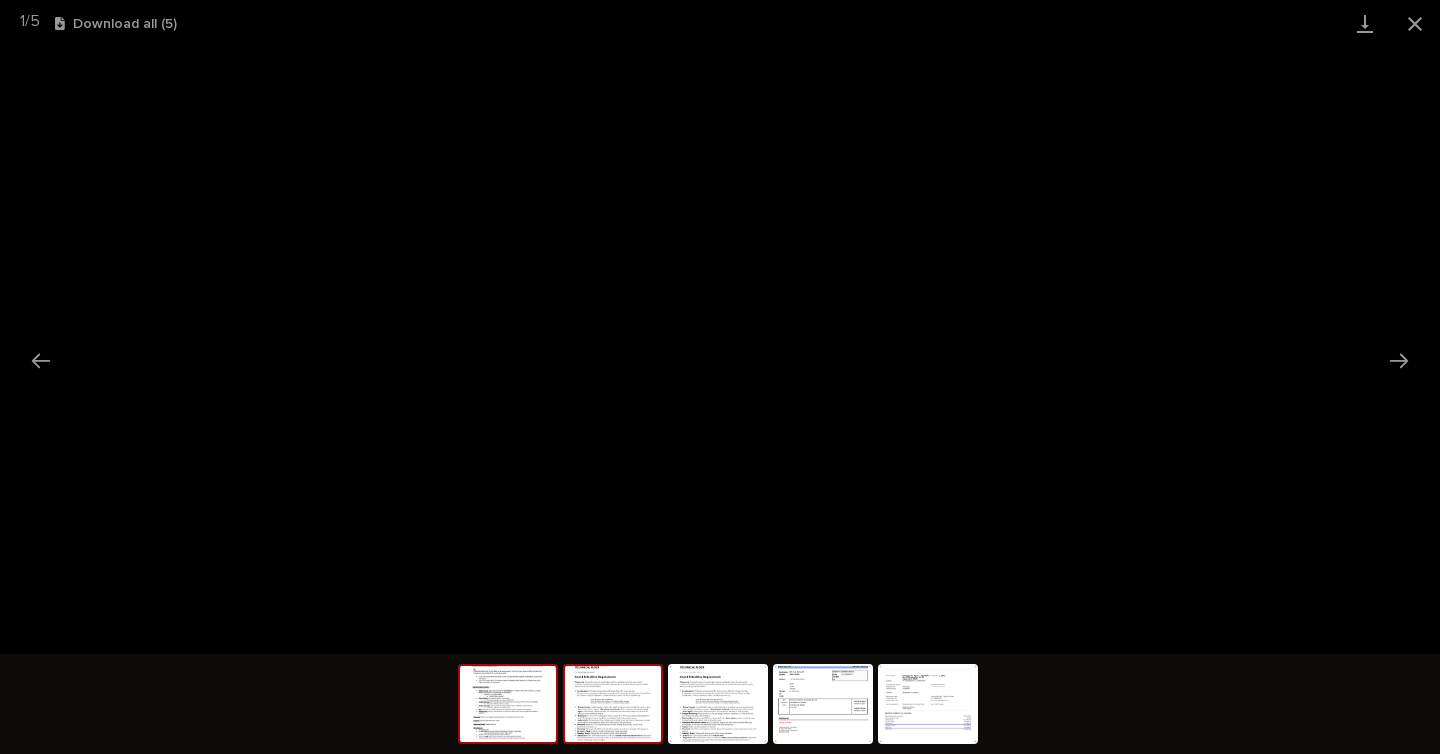 click at bounding box center (613, 704) 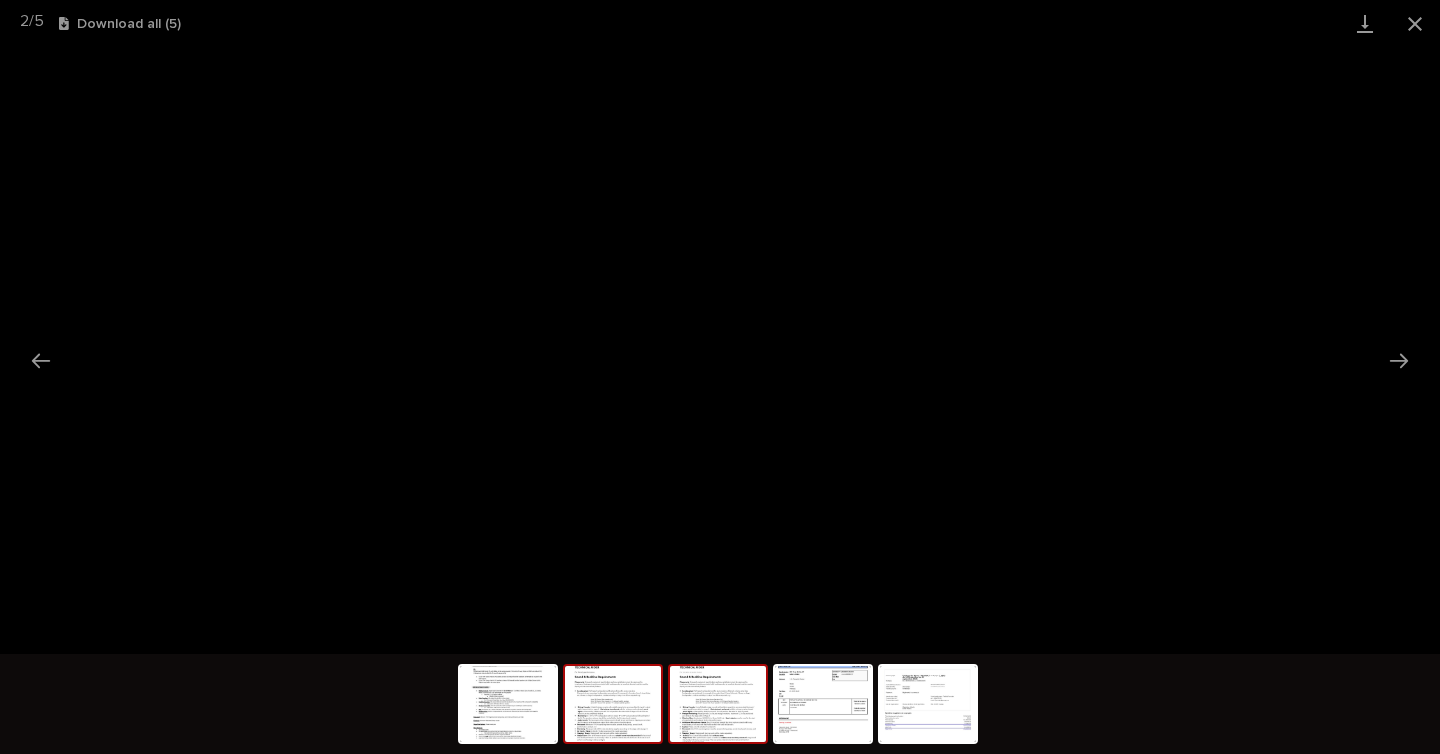 click at bounding box center [718, 704] 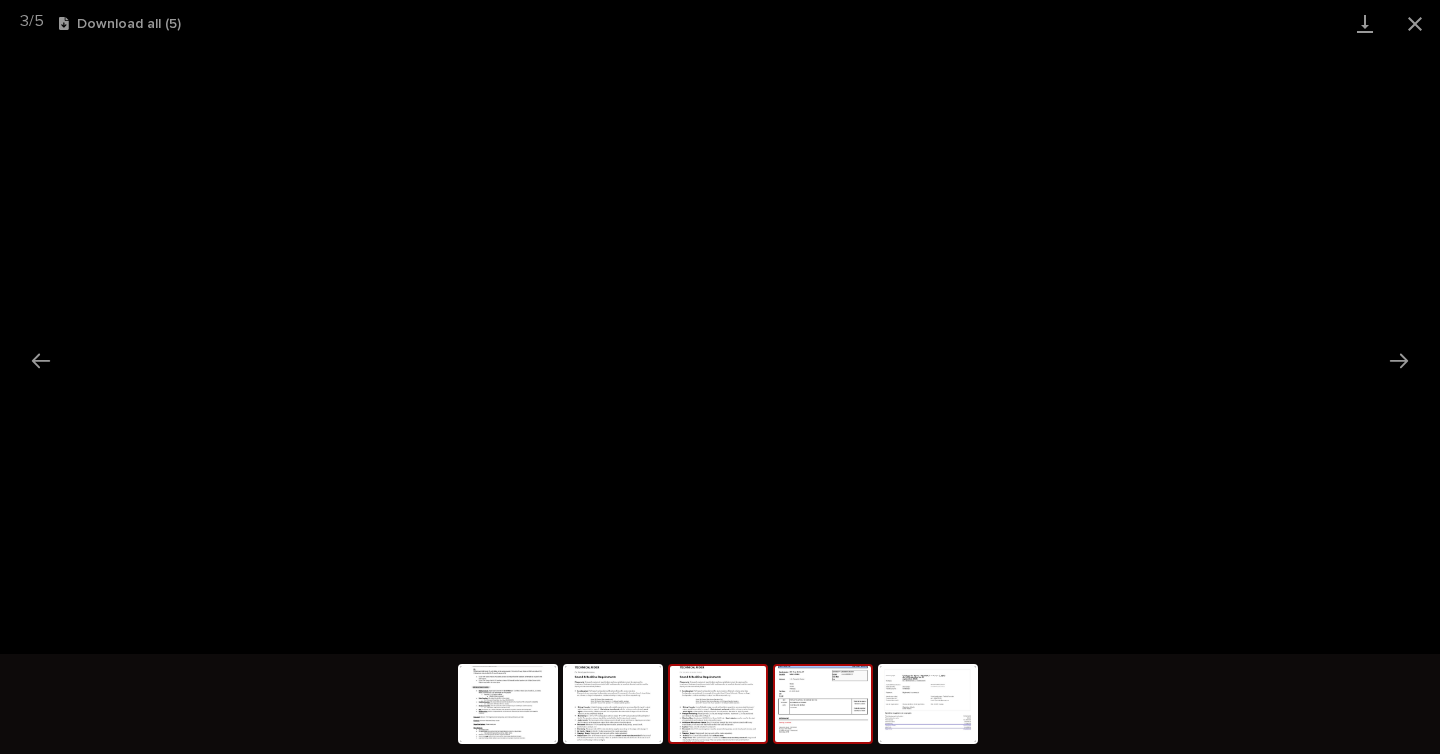 click at bounding box center [823, 704] 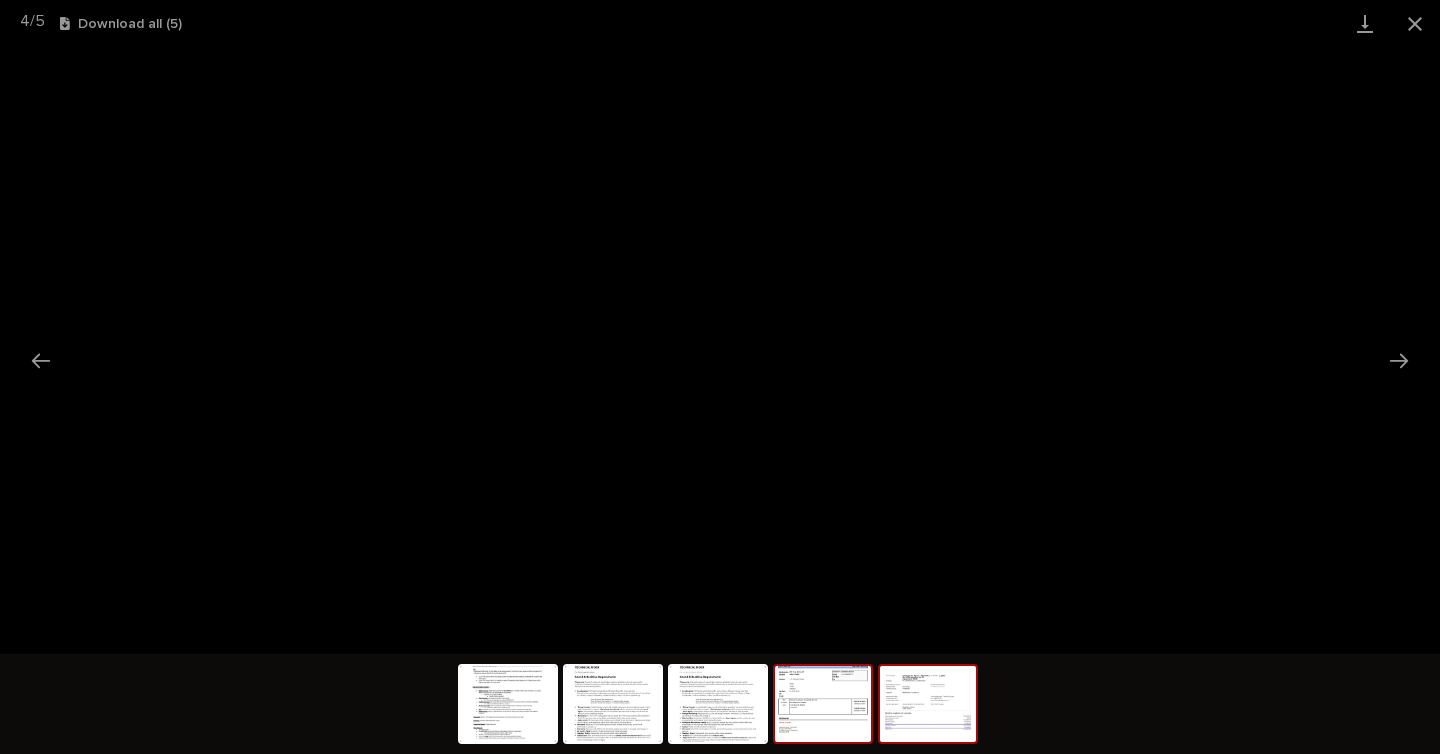 click at bounding box center [928, 704] 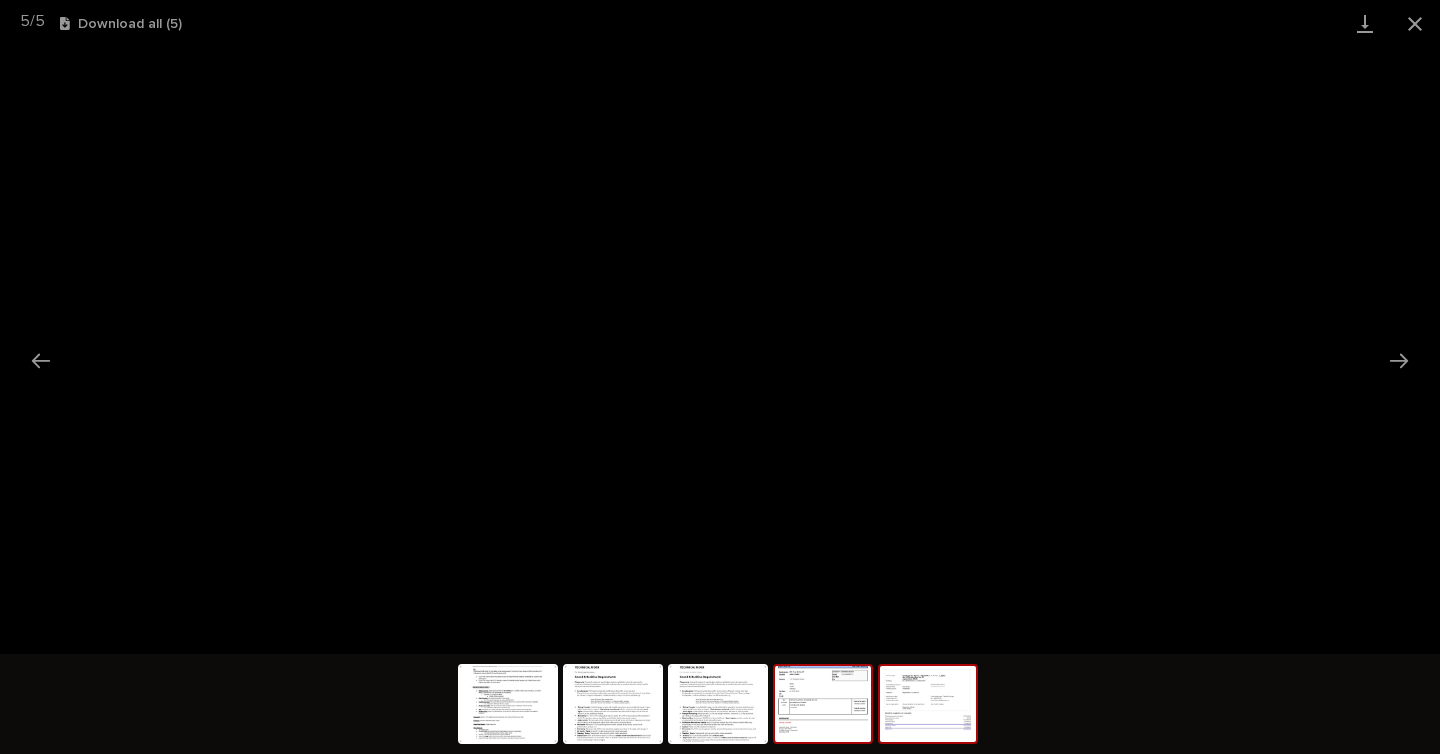 click at bounding box center [823, 704] 